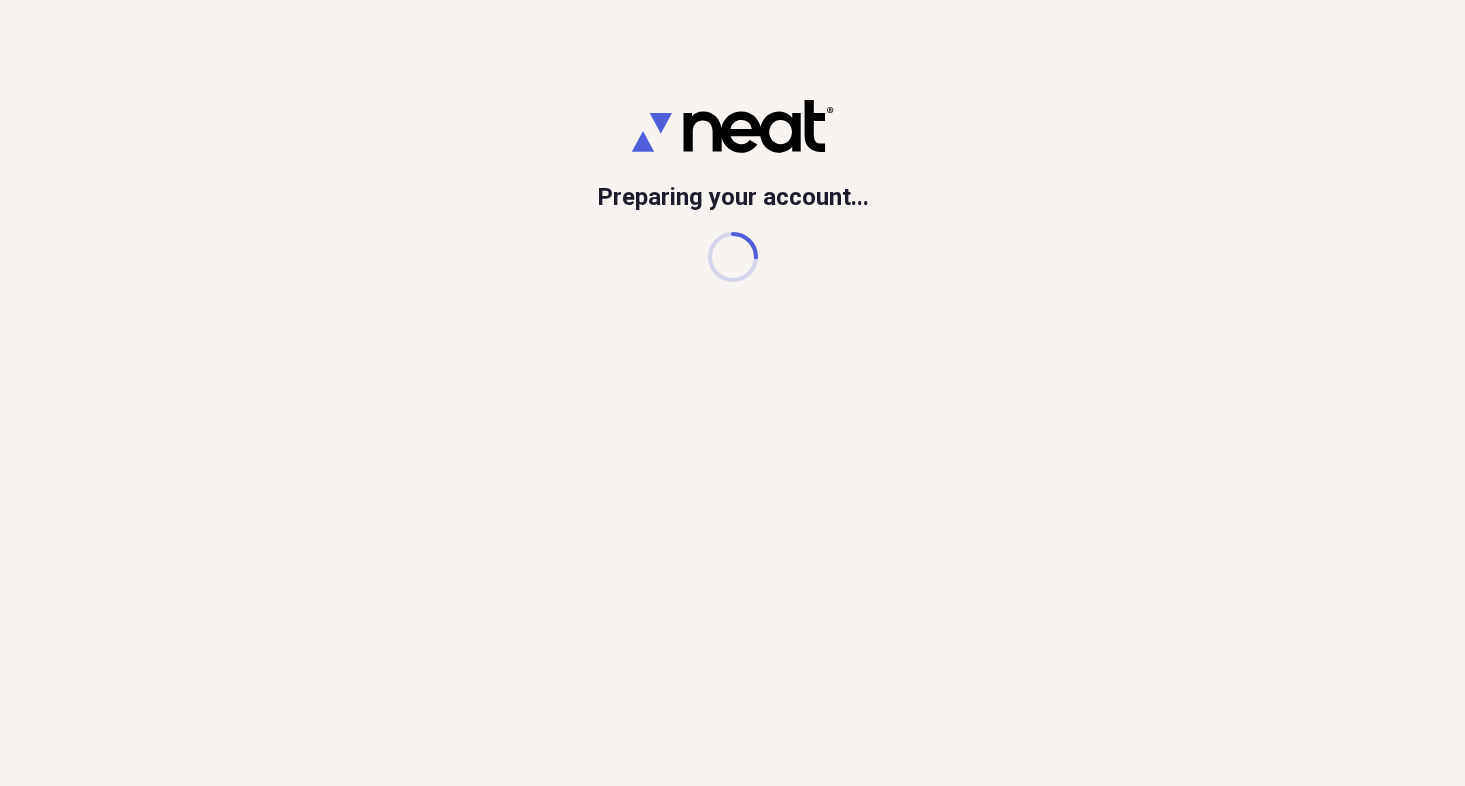 scroll, scrollTop: 0, scrollLeft: 0, axis: both 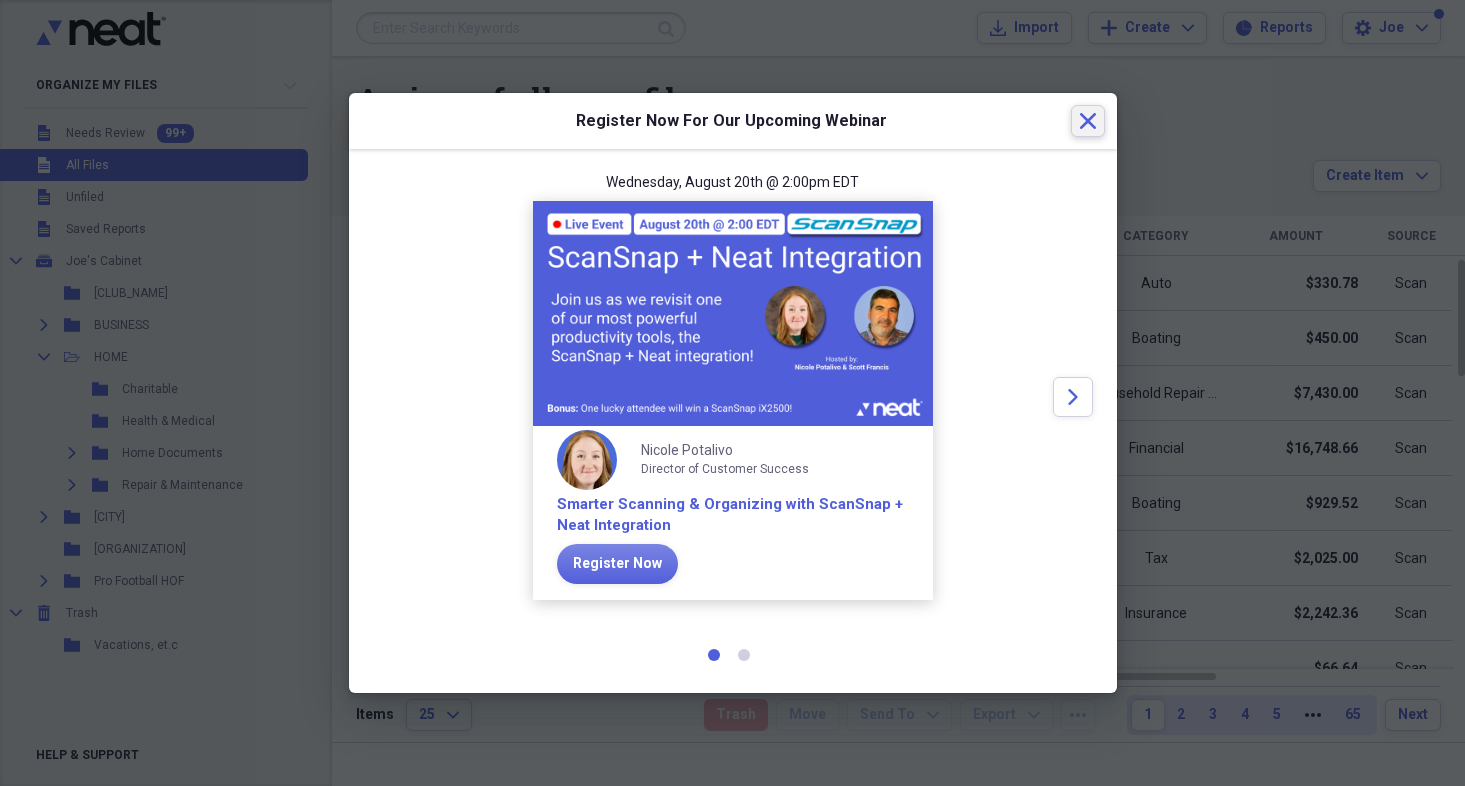 click 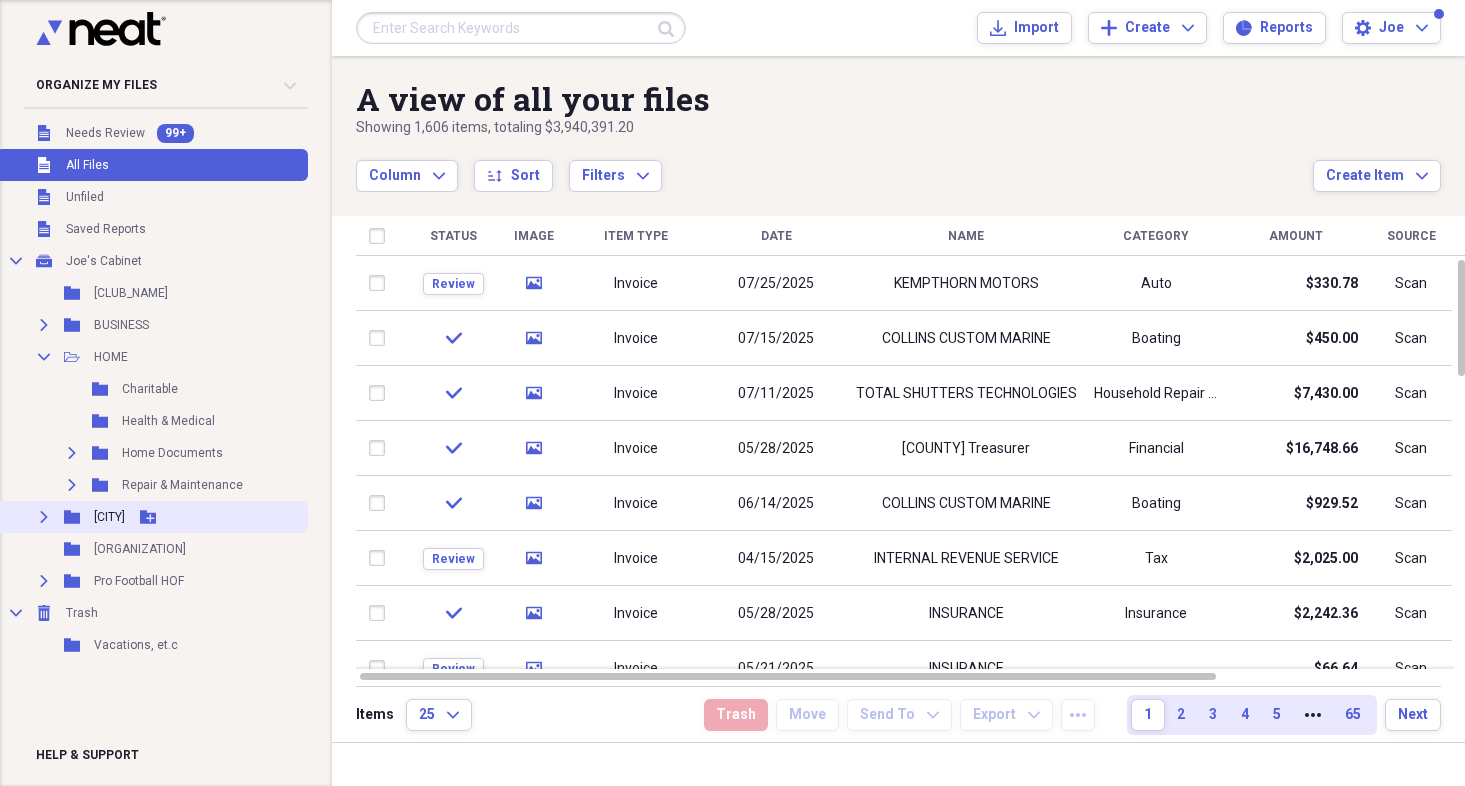 click on "Expand" 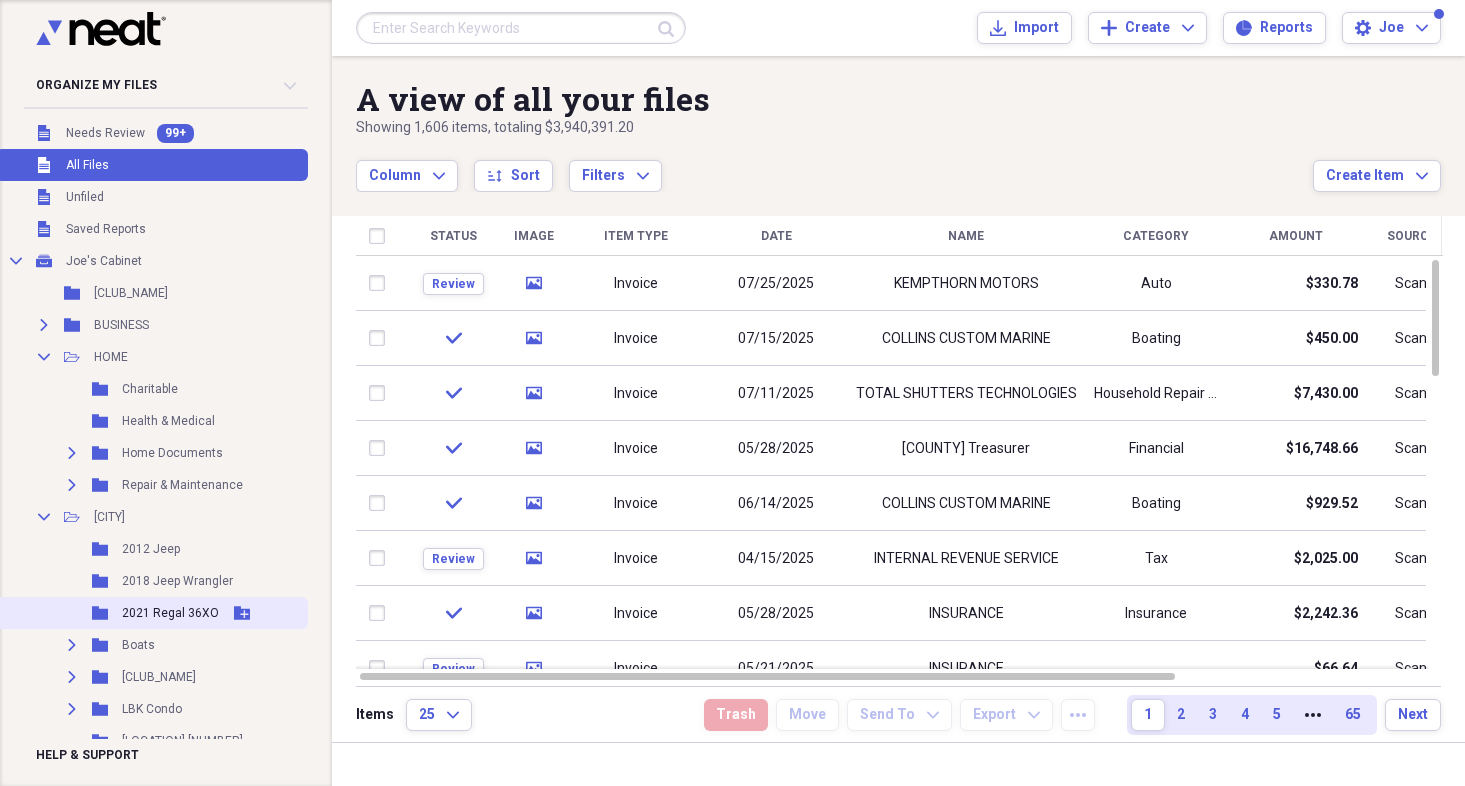 click on "2021 Regal 36XO" at bounding box center (170, 613) 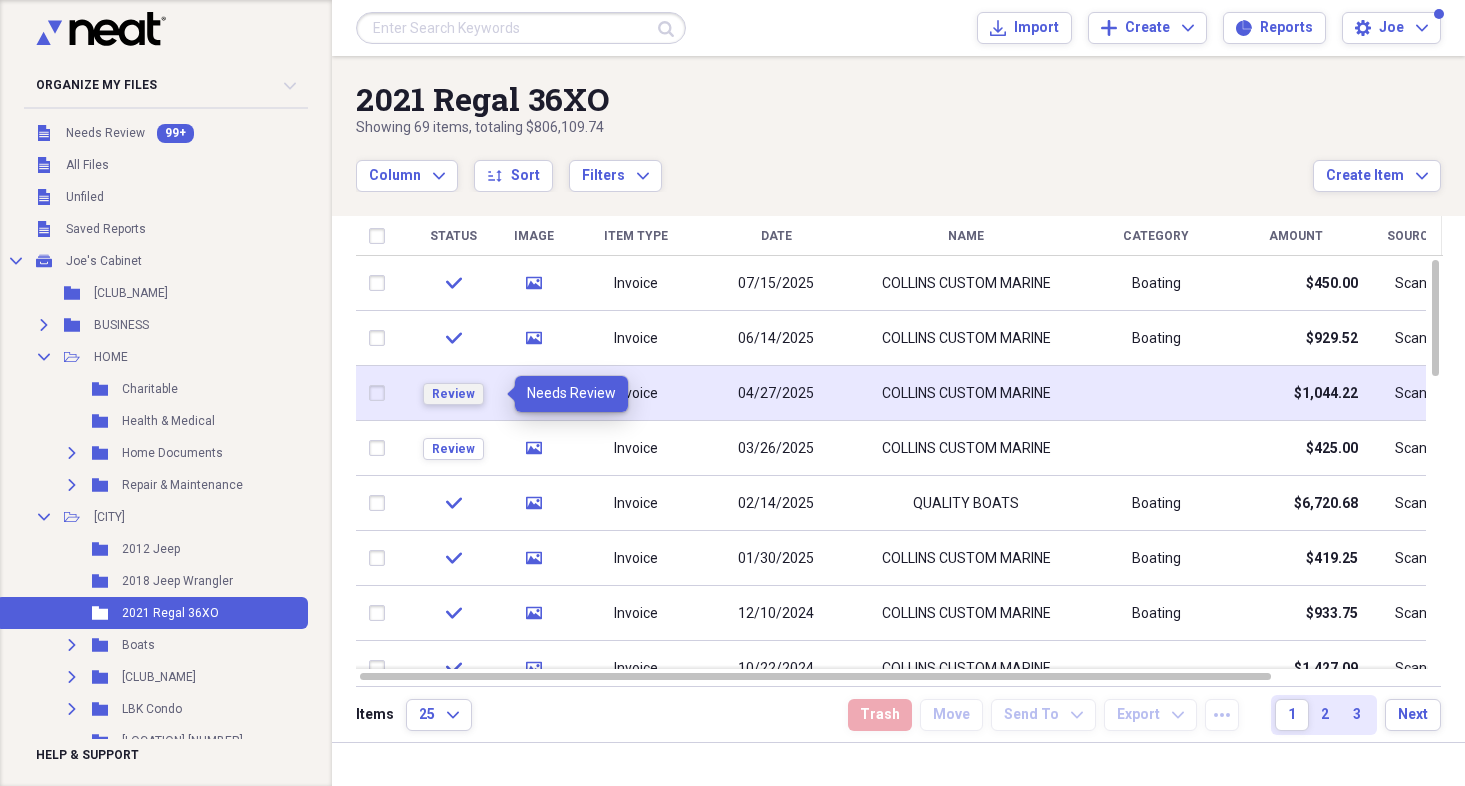 click on "Review" at bounding box center [453, 394] 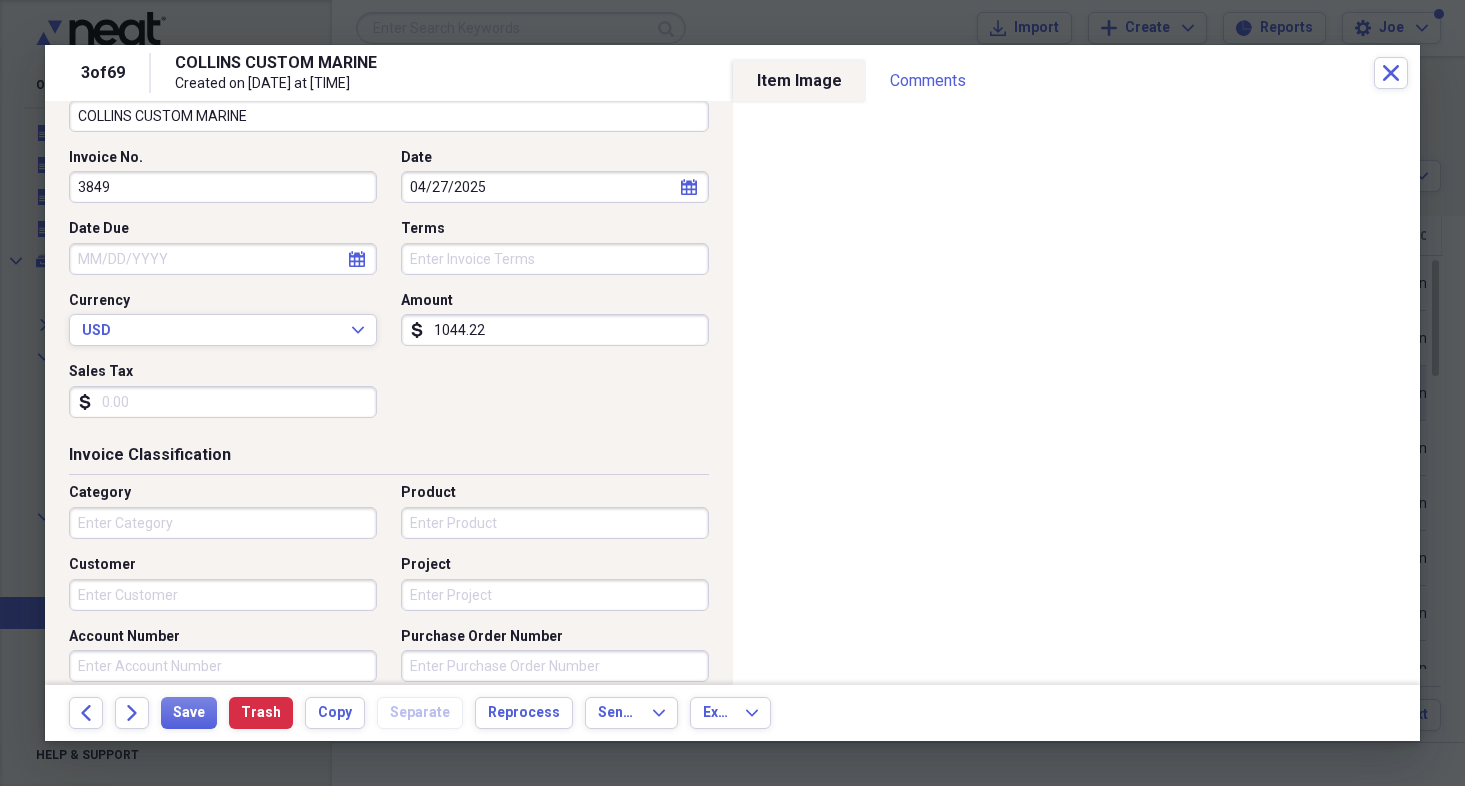 scroll, scrollTop: 172, scrollLeft: 0, axis: vertical 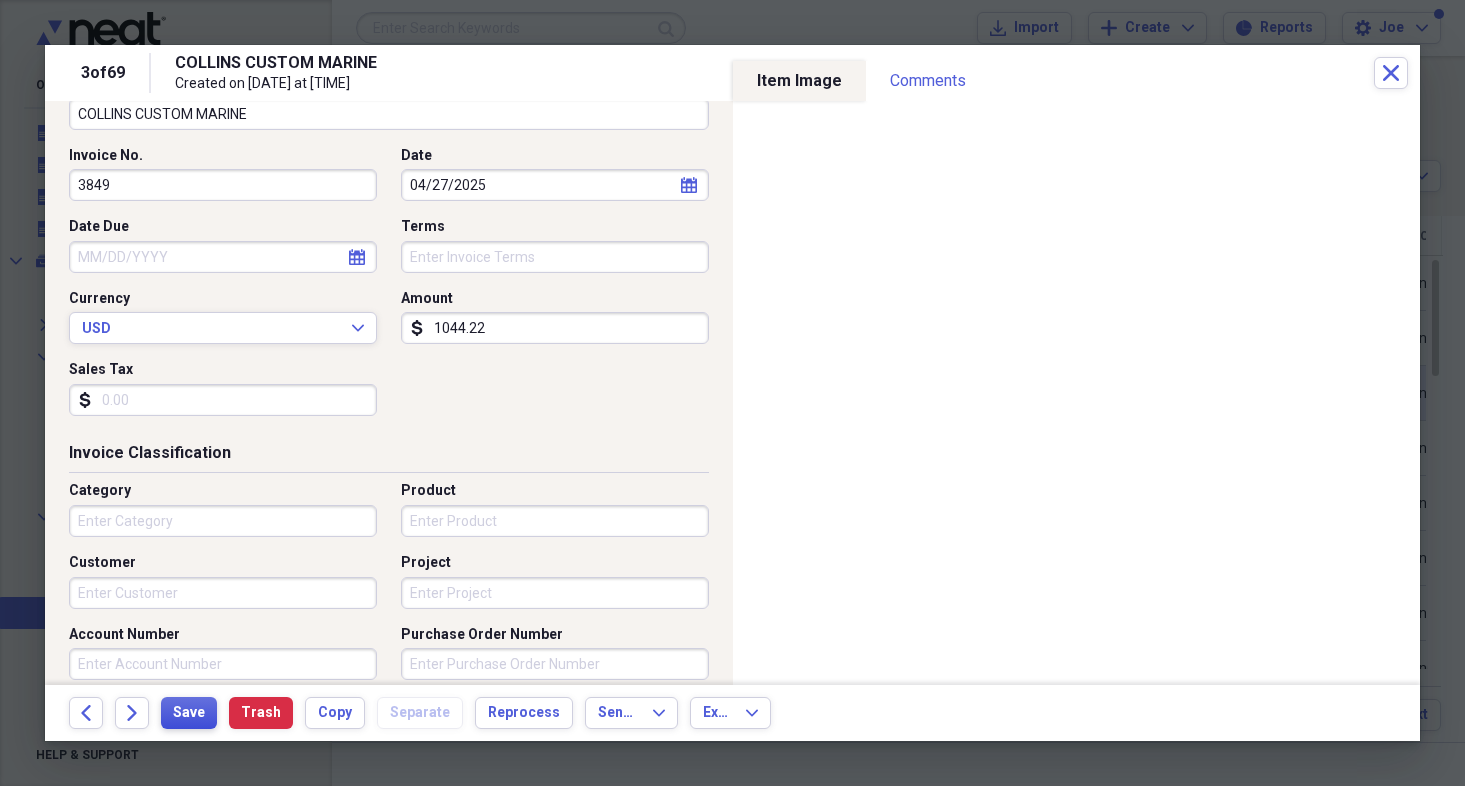 click on "Save" at bounding box center [189, 713] 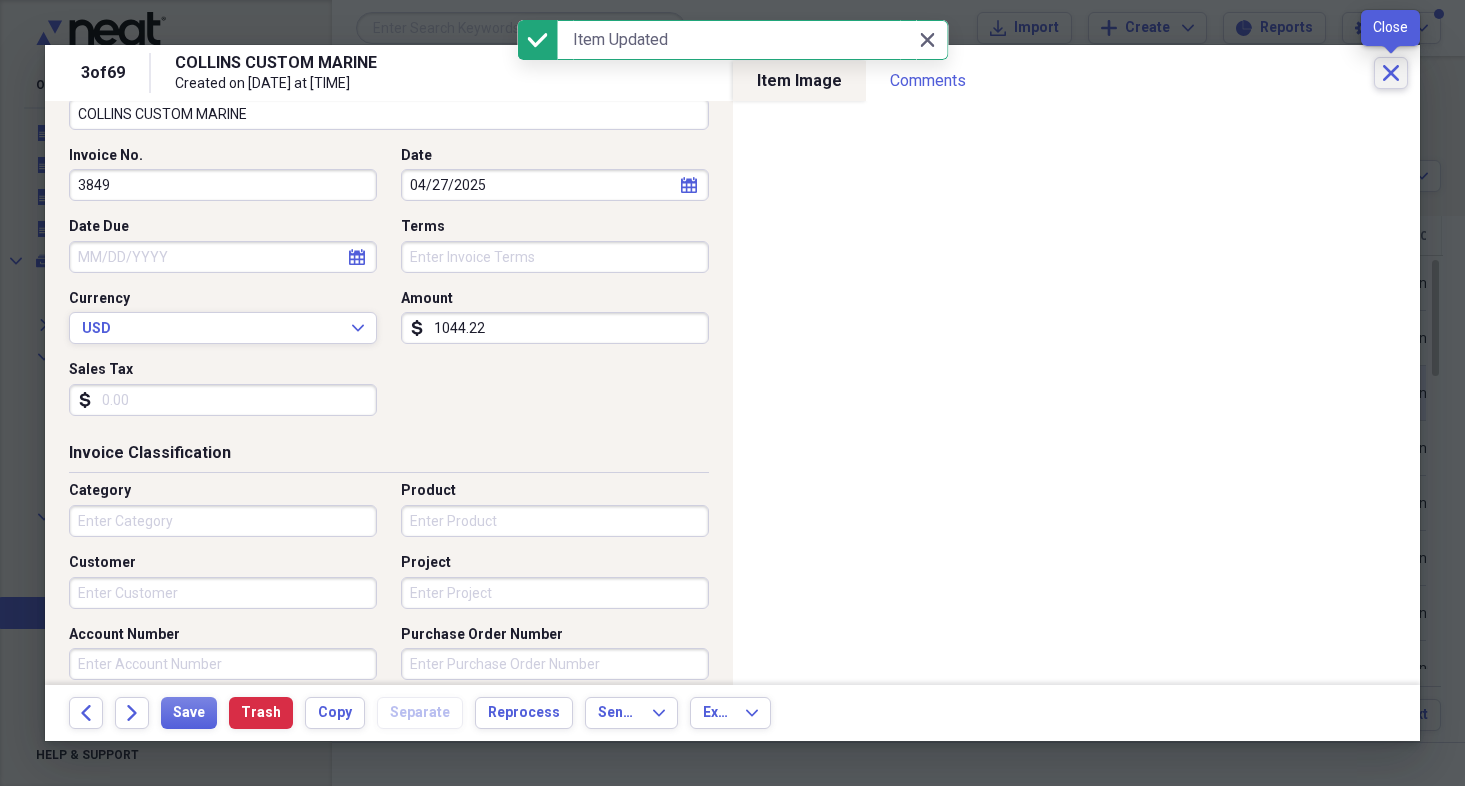 click on "Close" 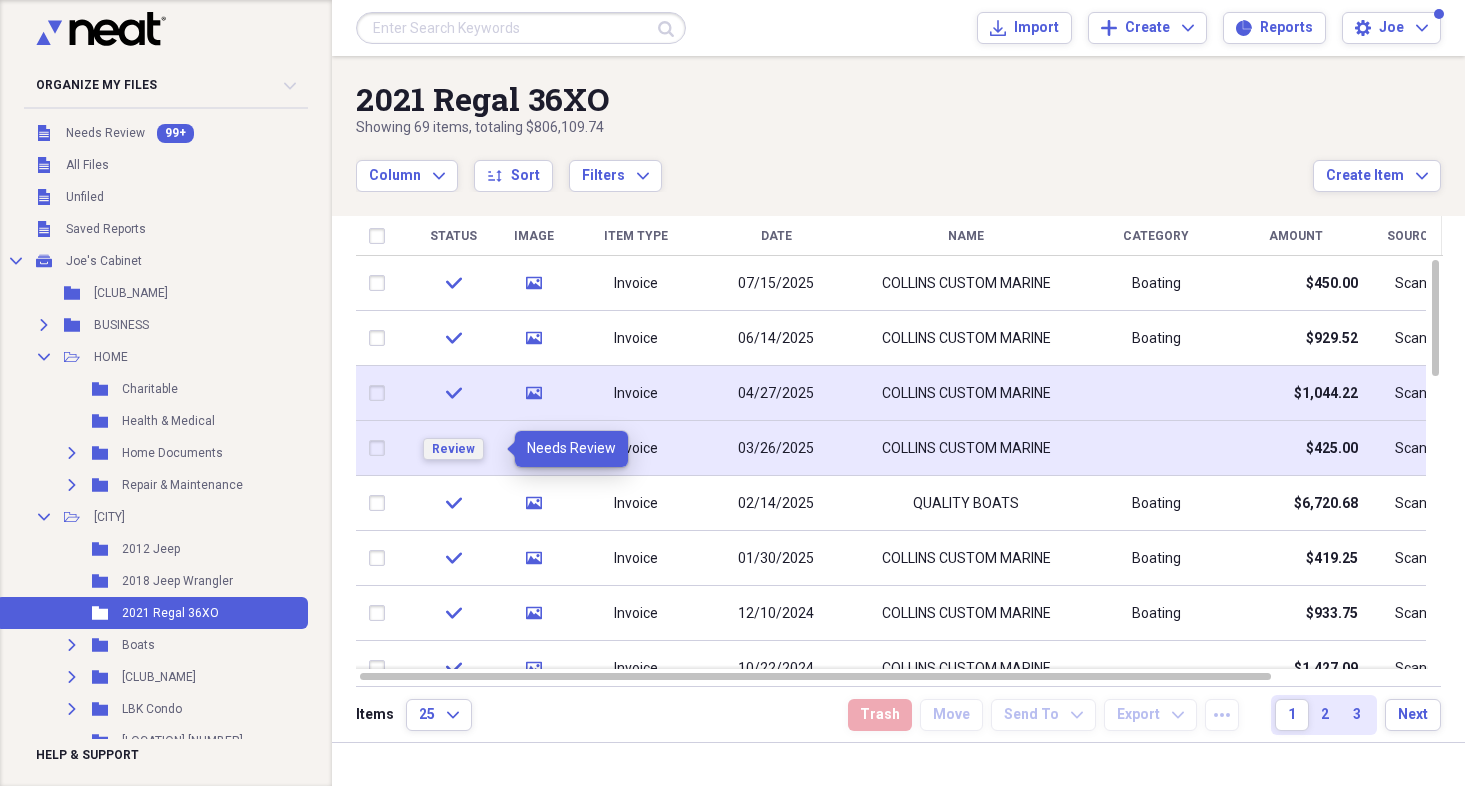 click on "Review" at bounding box center (453, 449) 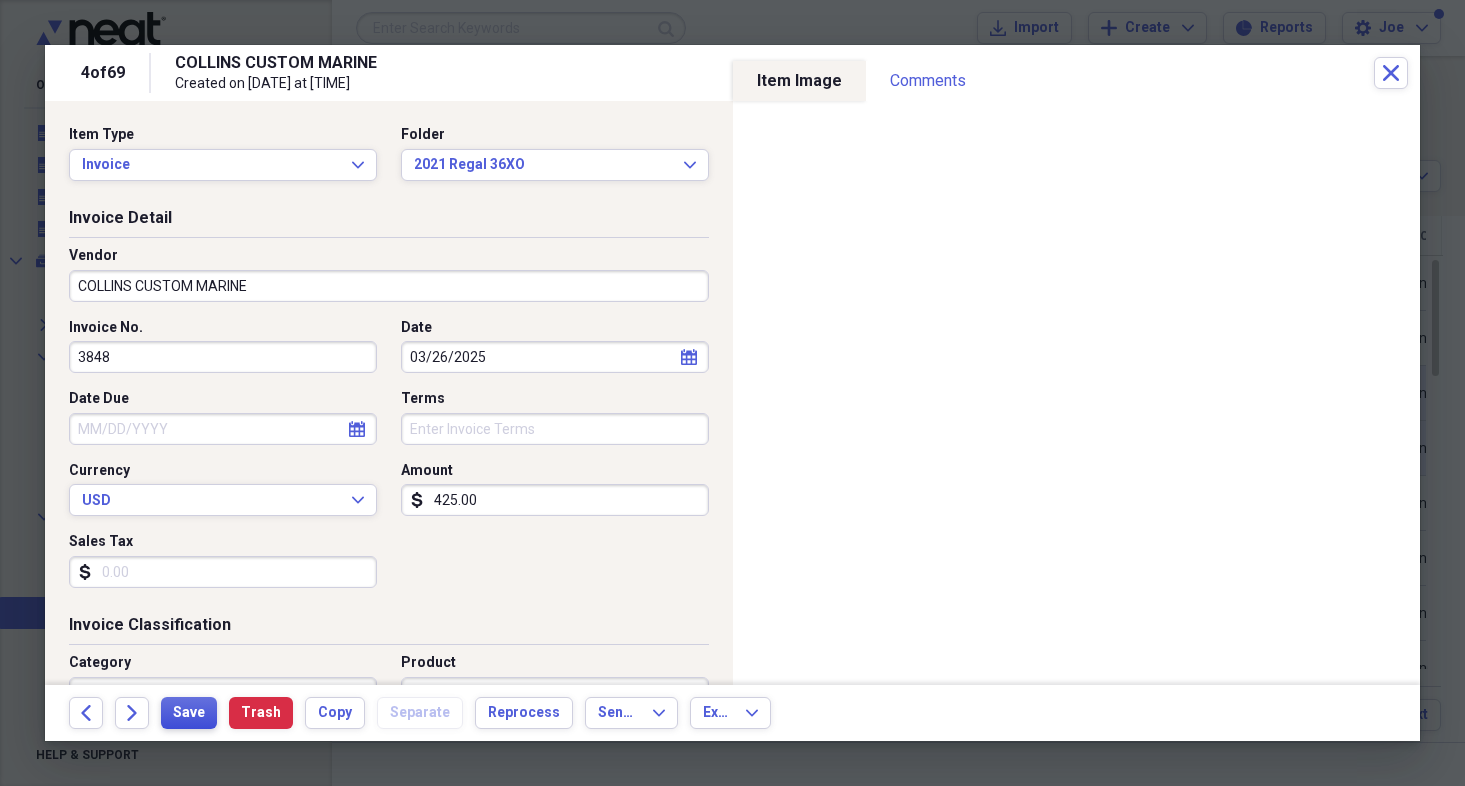 click on "Save" at bounding box center [189, 713] 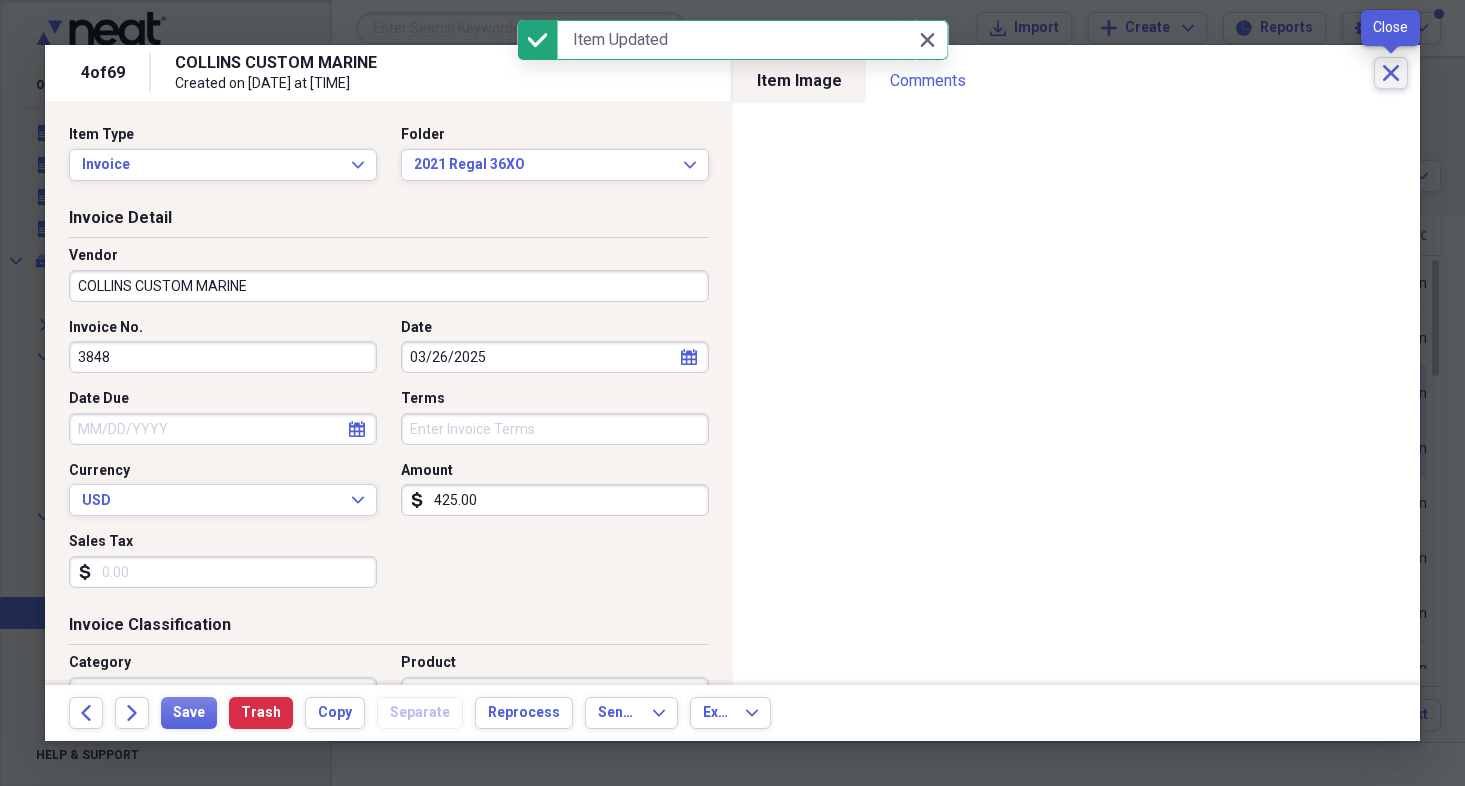 click on "Close" 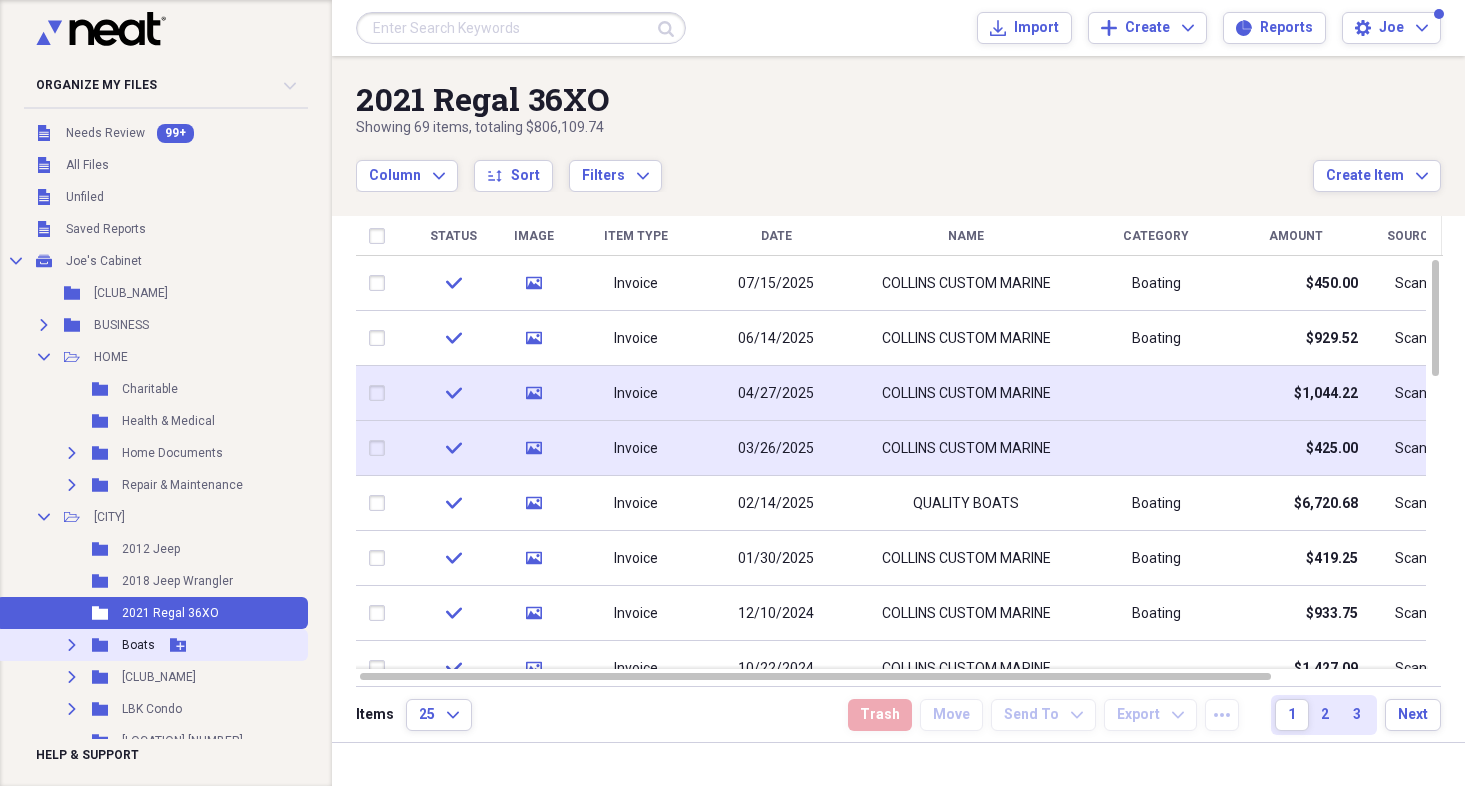click 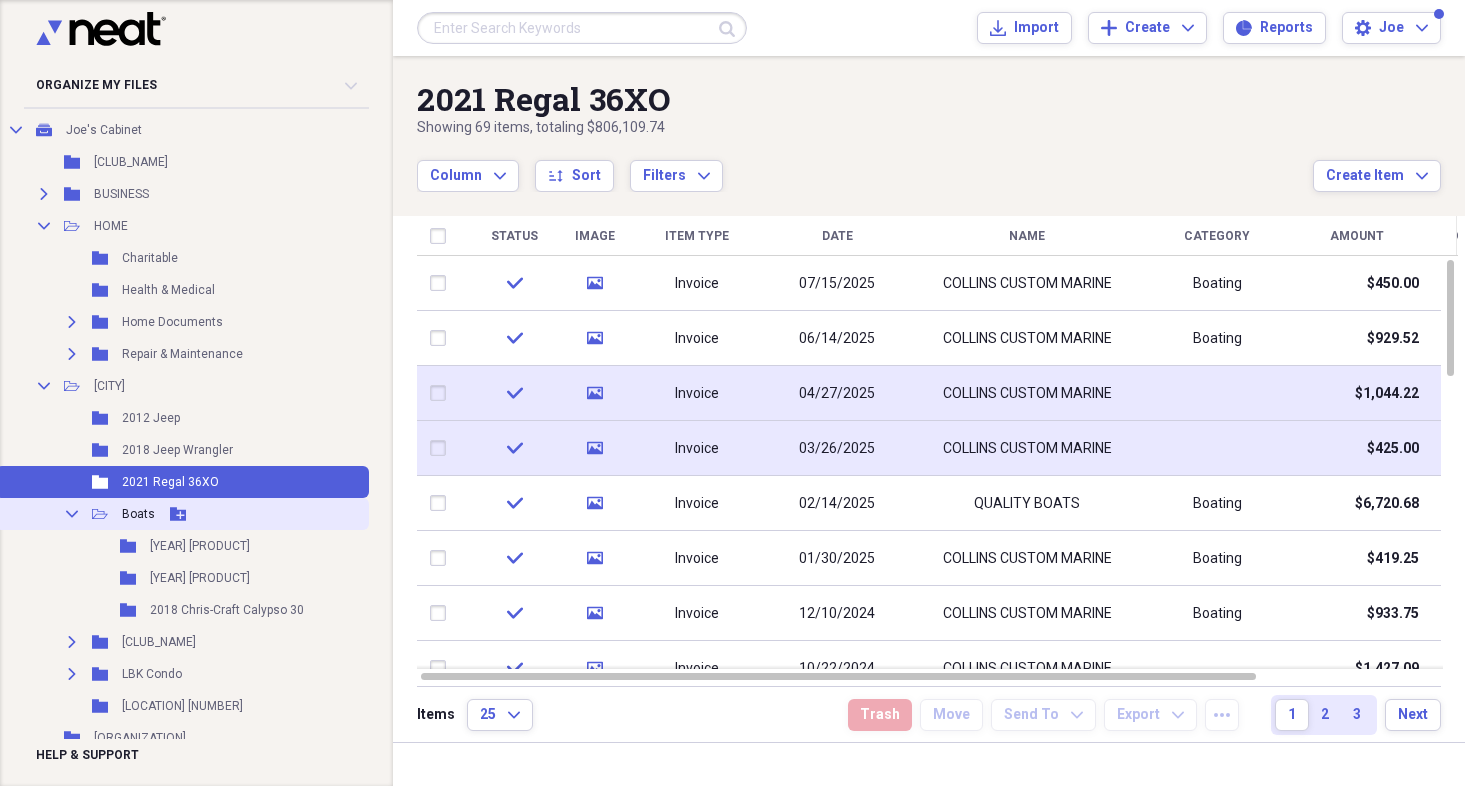 scroll, scrollTop: 136, scrollLeft: 0, axis: vertical 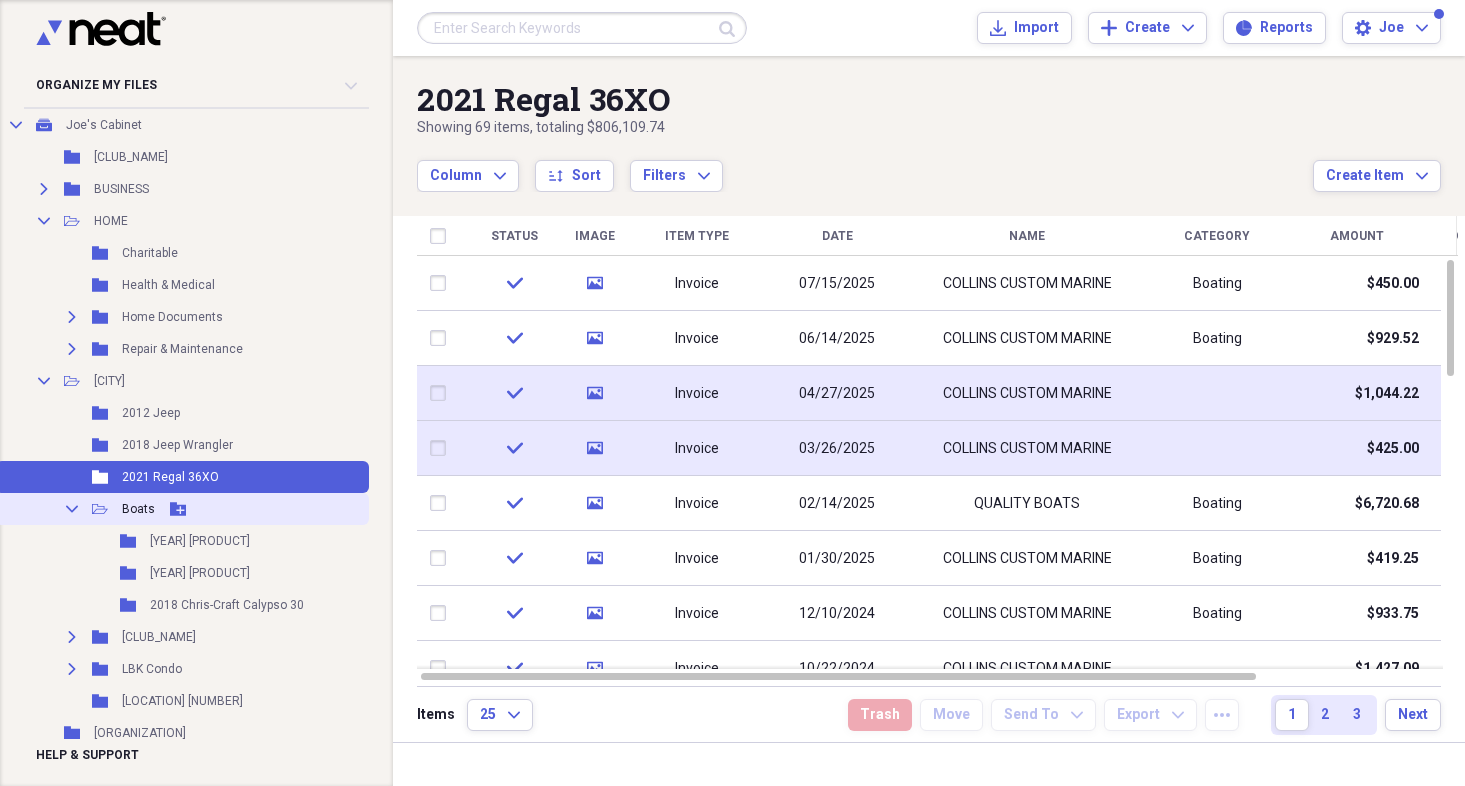 click on "Collapse" 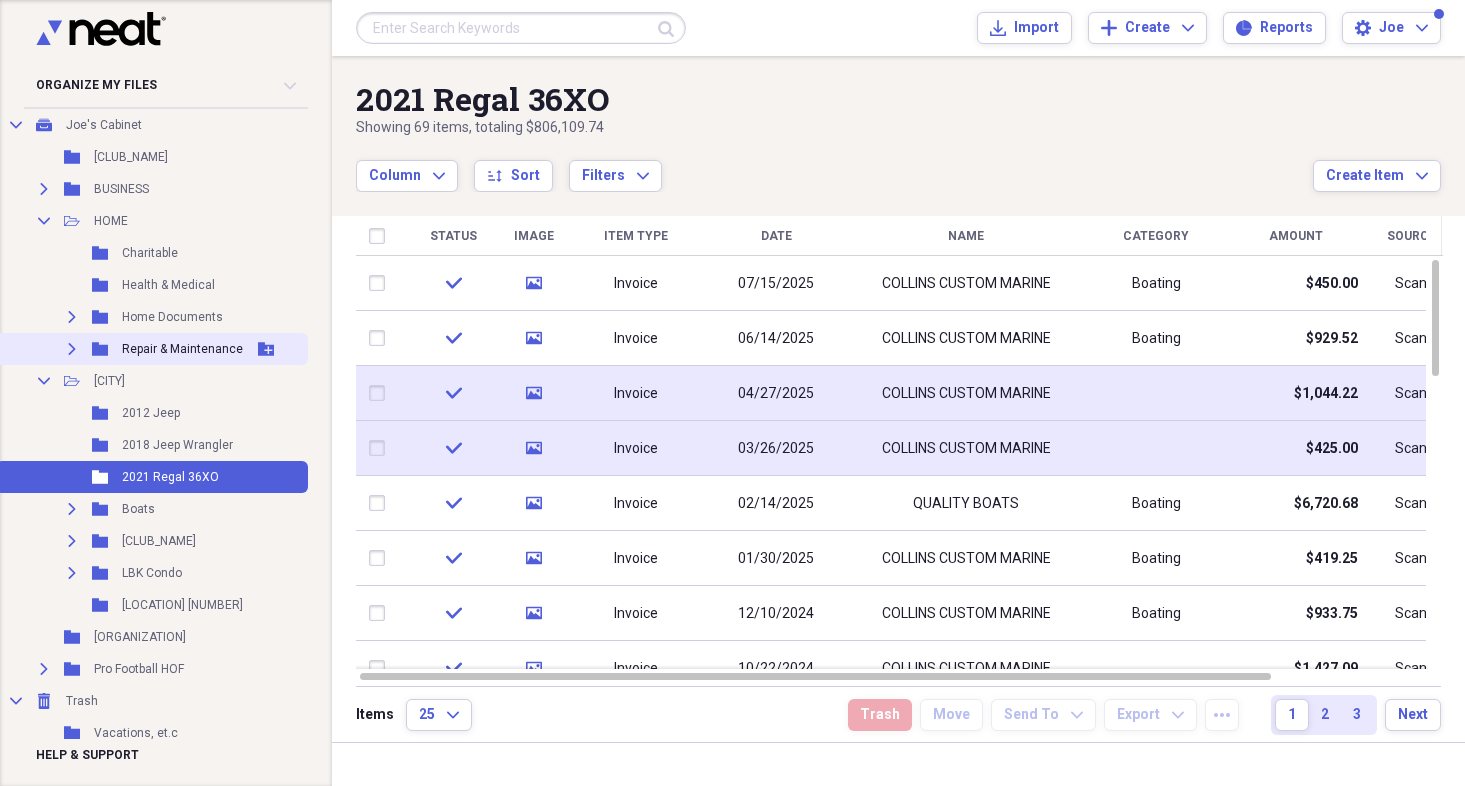 click 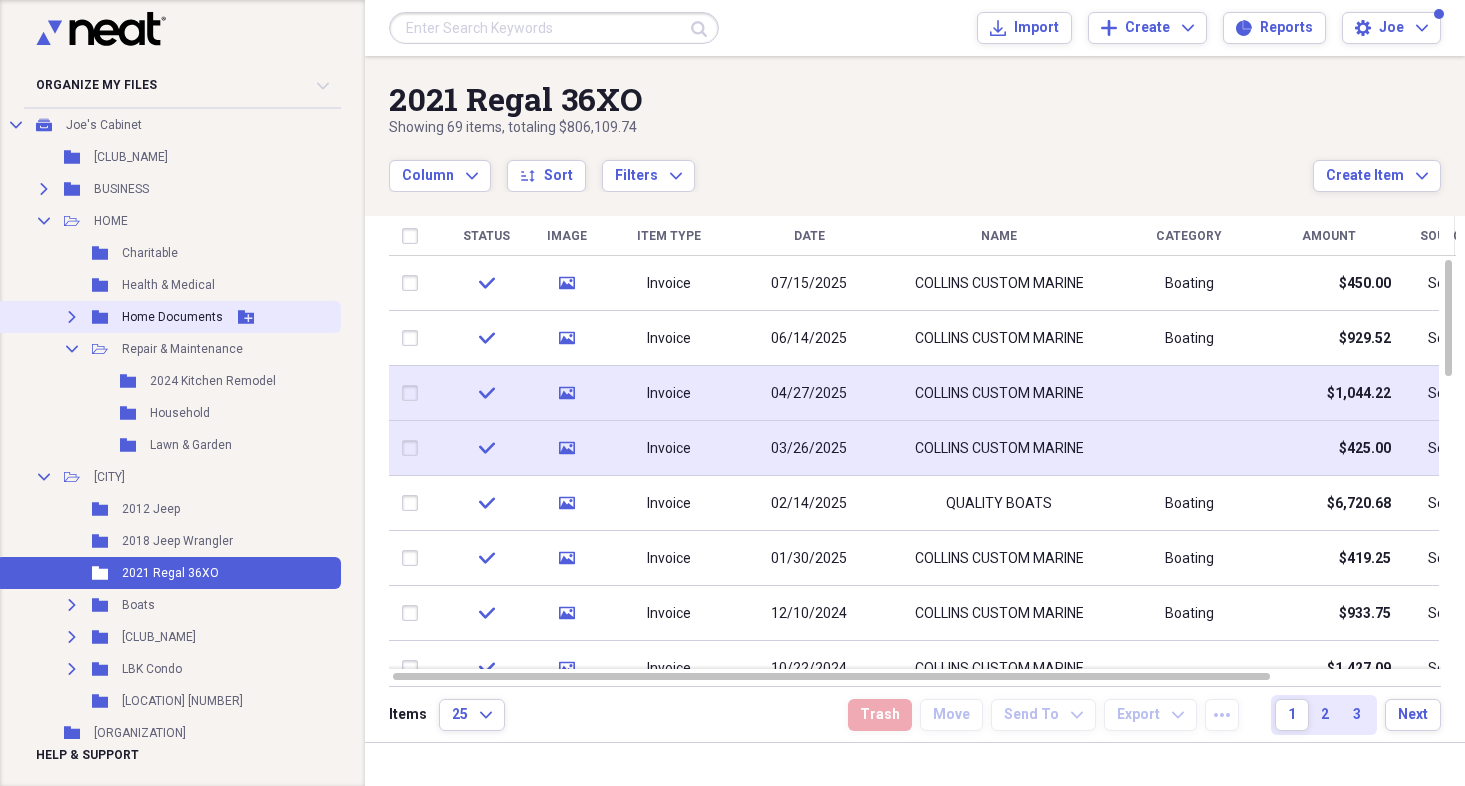 click 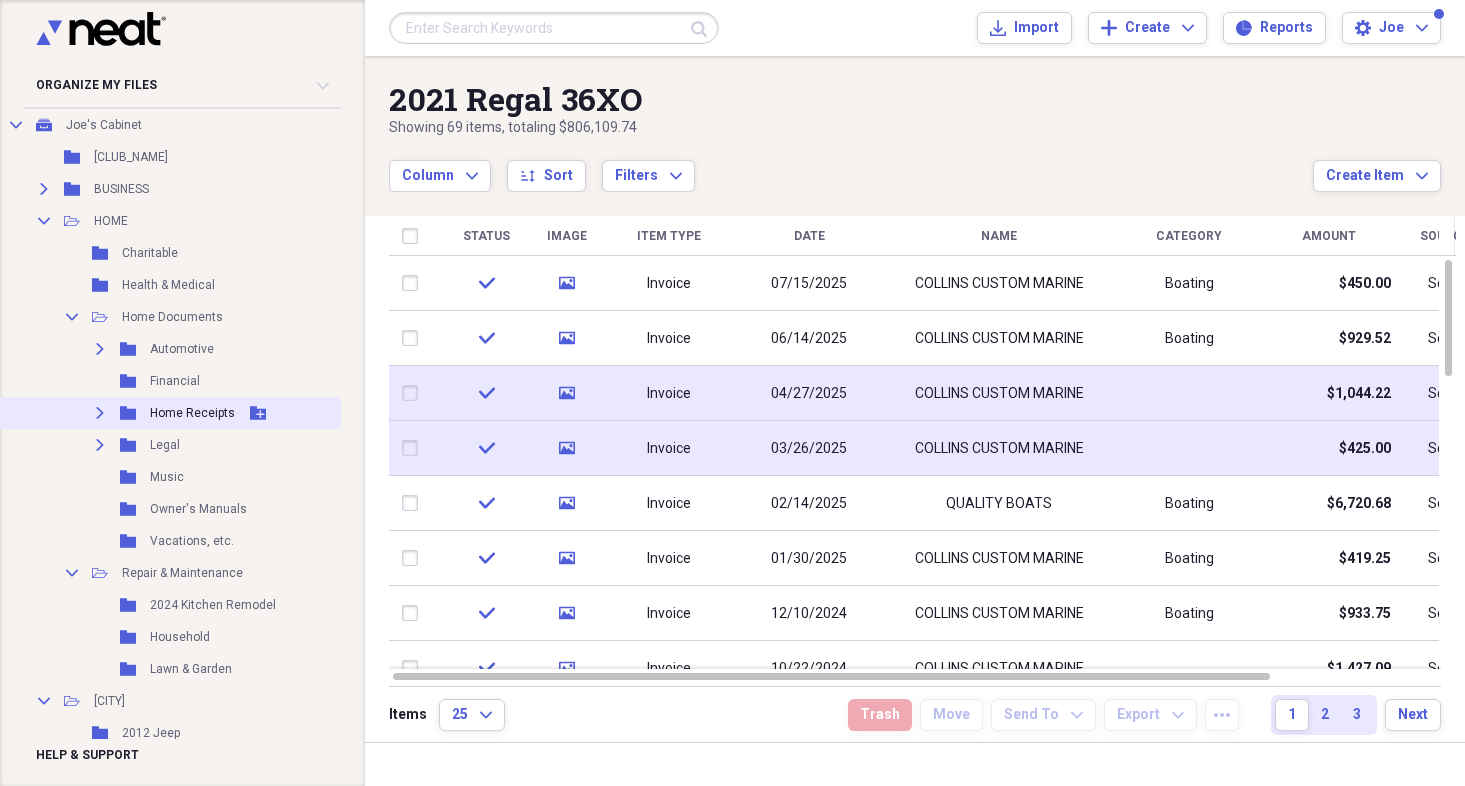 click on "Expand" at bounding box center (100, 413) 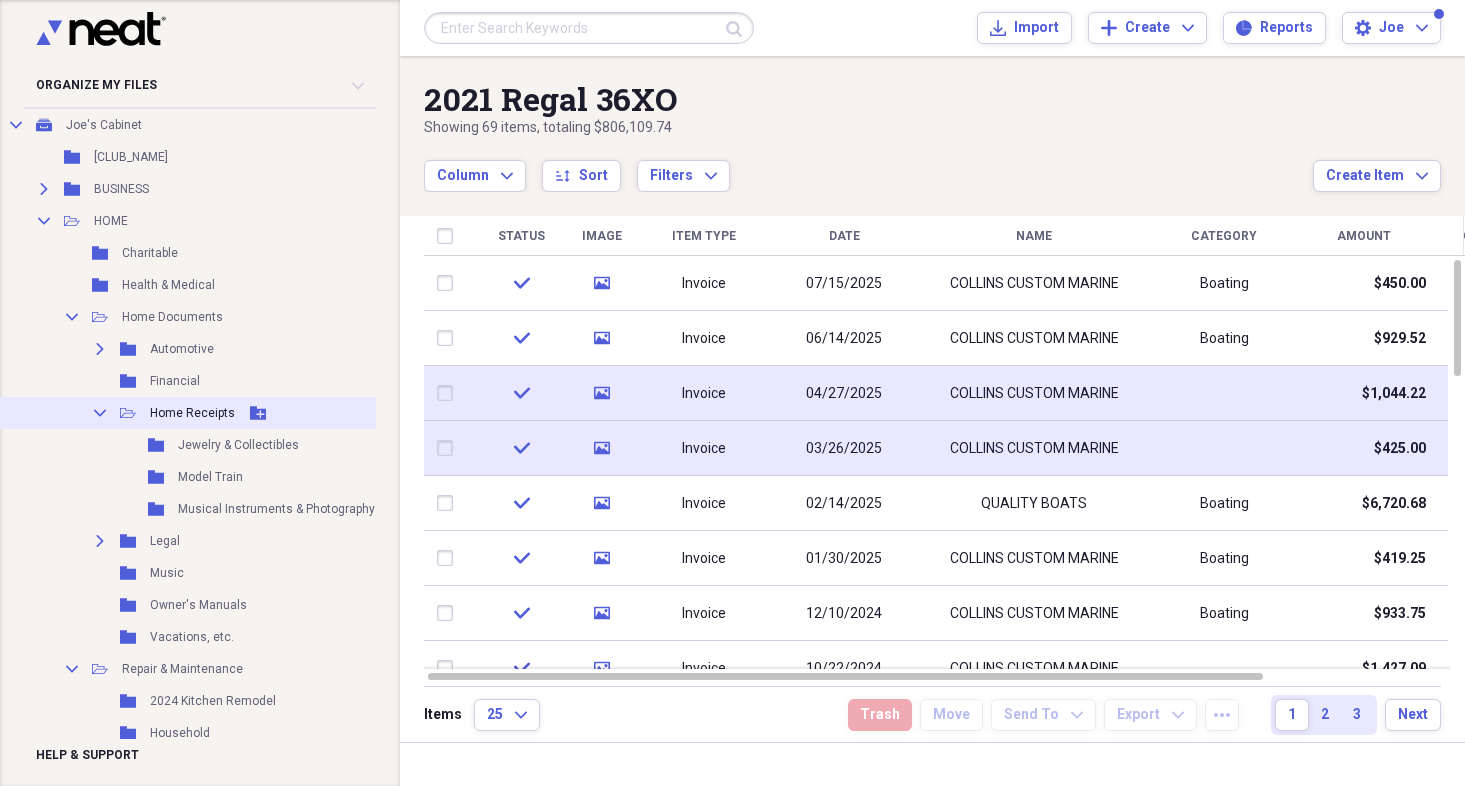 click on "Collapse" at bounding box center (100, 413) 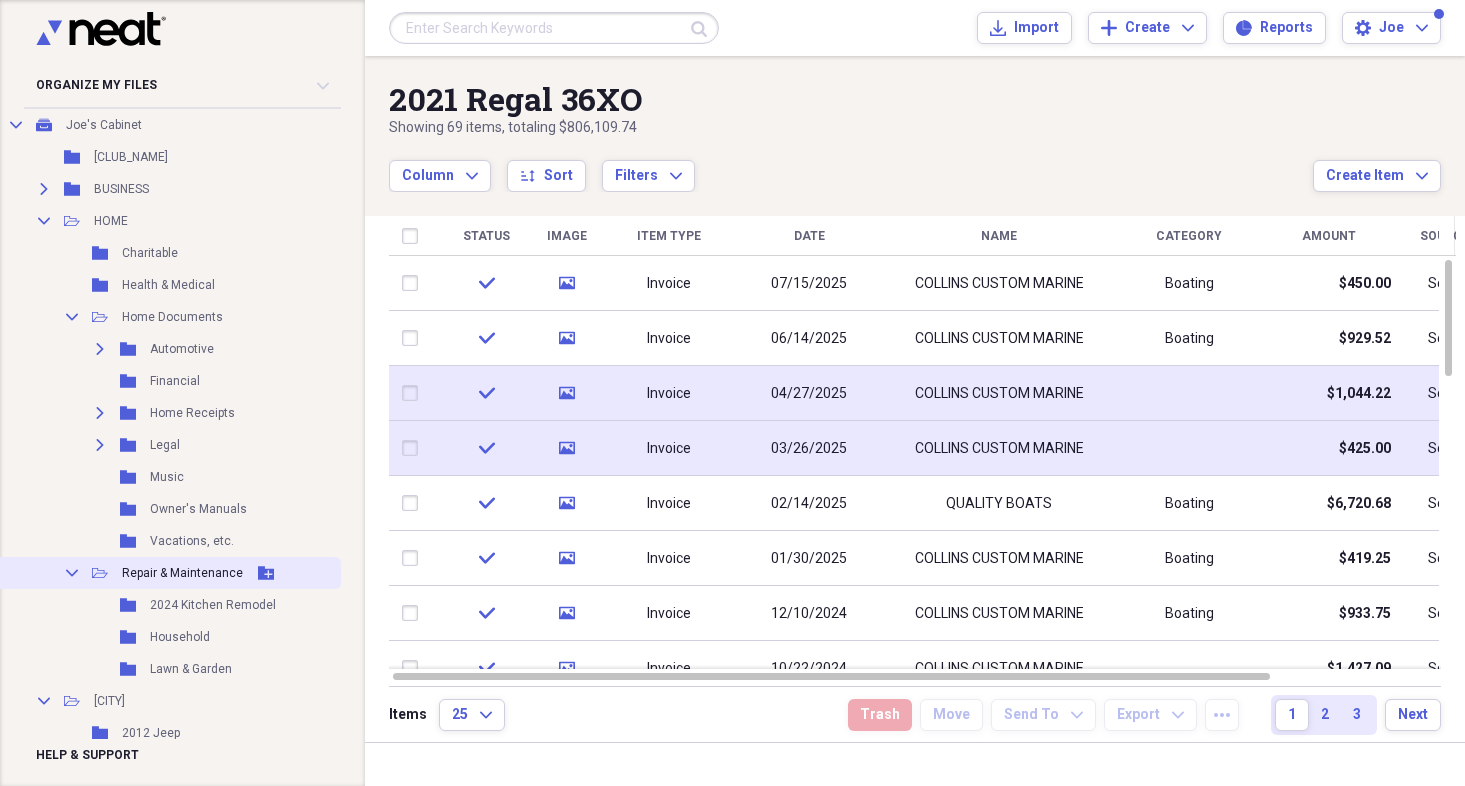 click on "Repair & Maintenance" at bounding box center [182, 573] 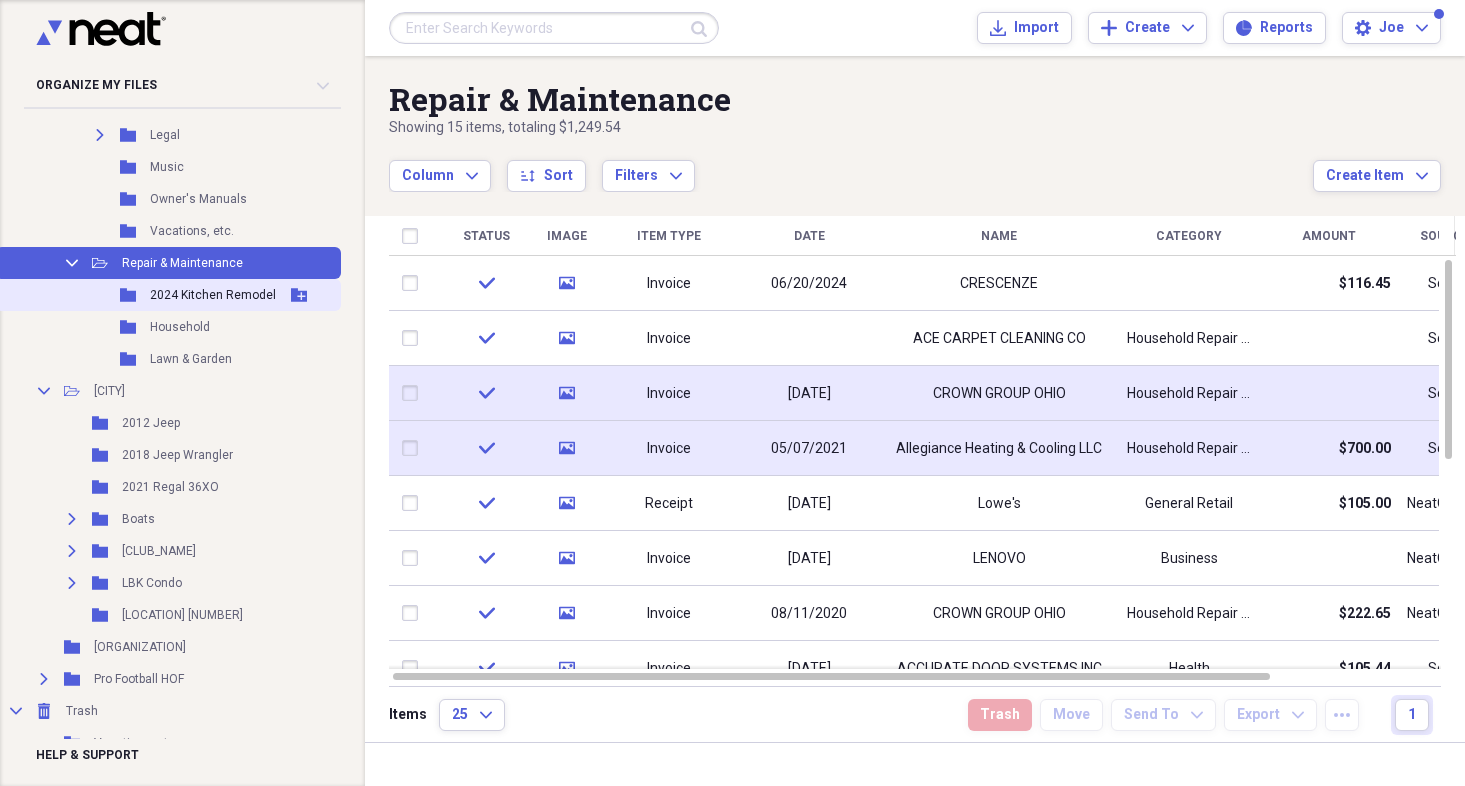 scroll, scrollTop: 447, scrollLeft: 0, axis: vertical 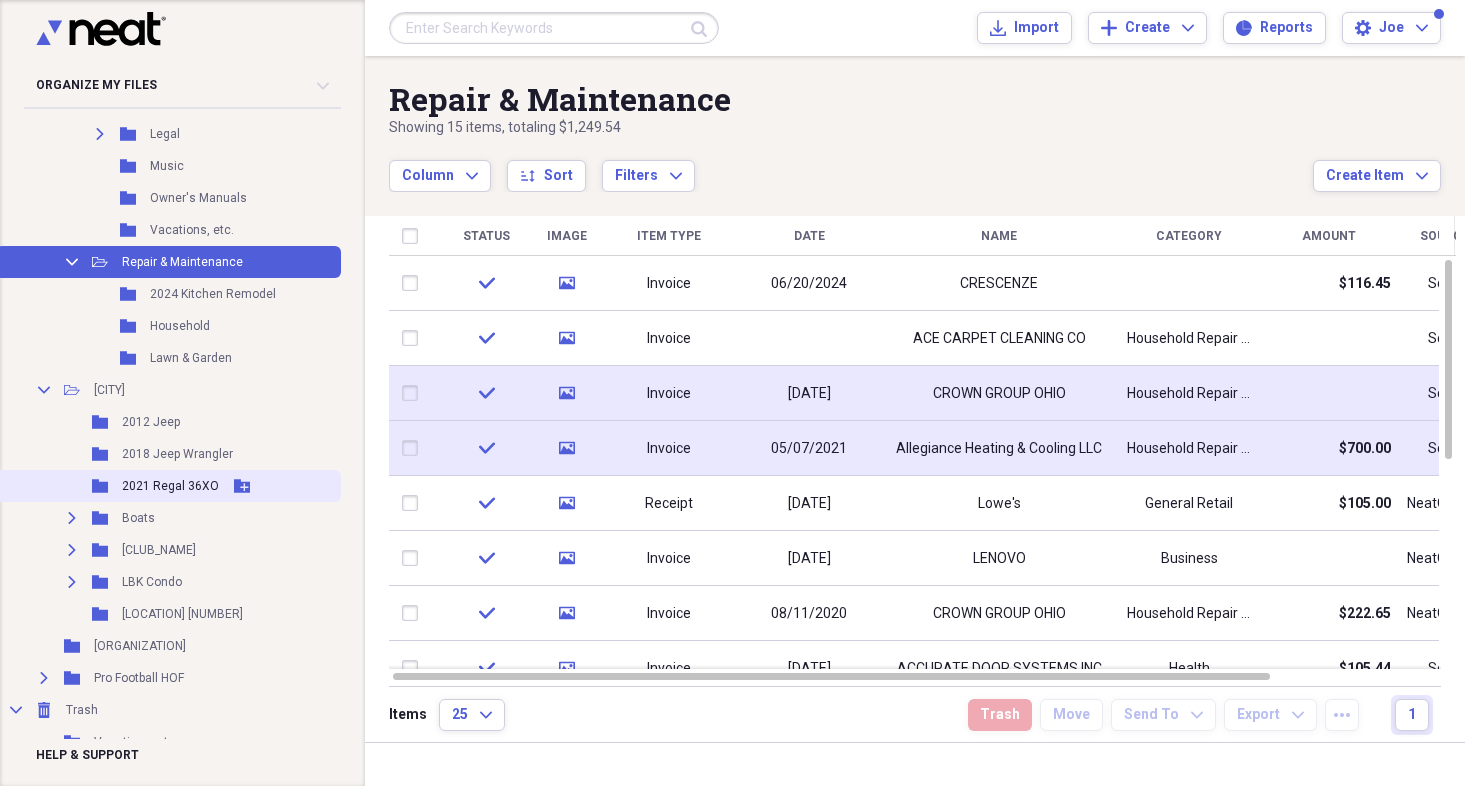 click on "2021 Regal 36XO" at bounding box center (170, 486) 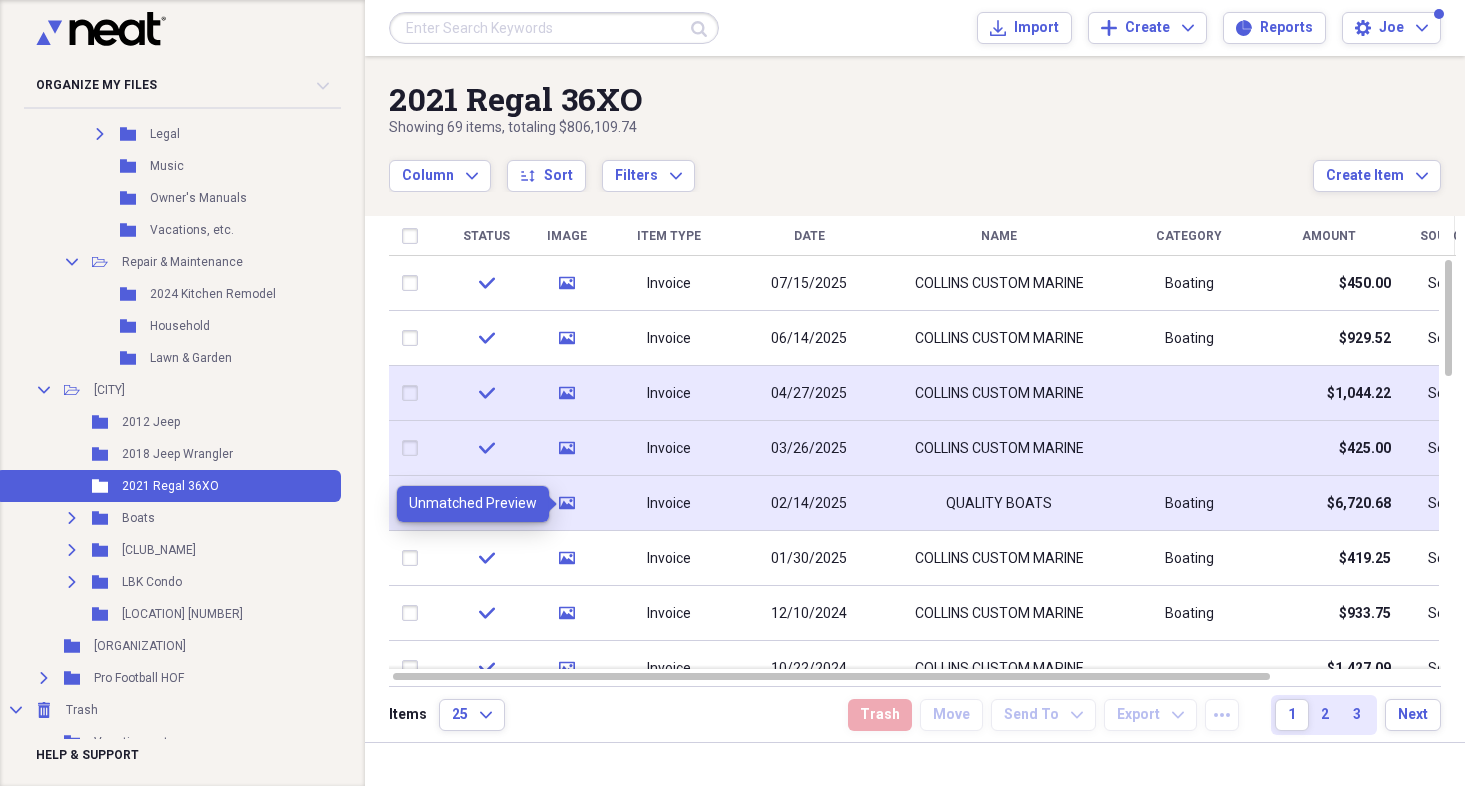 click 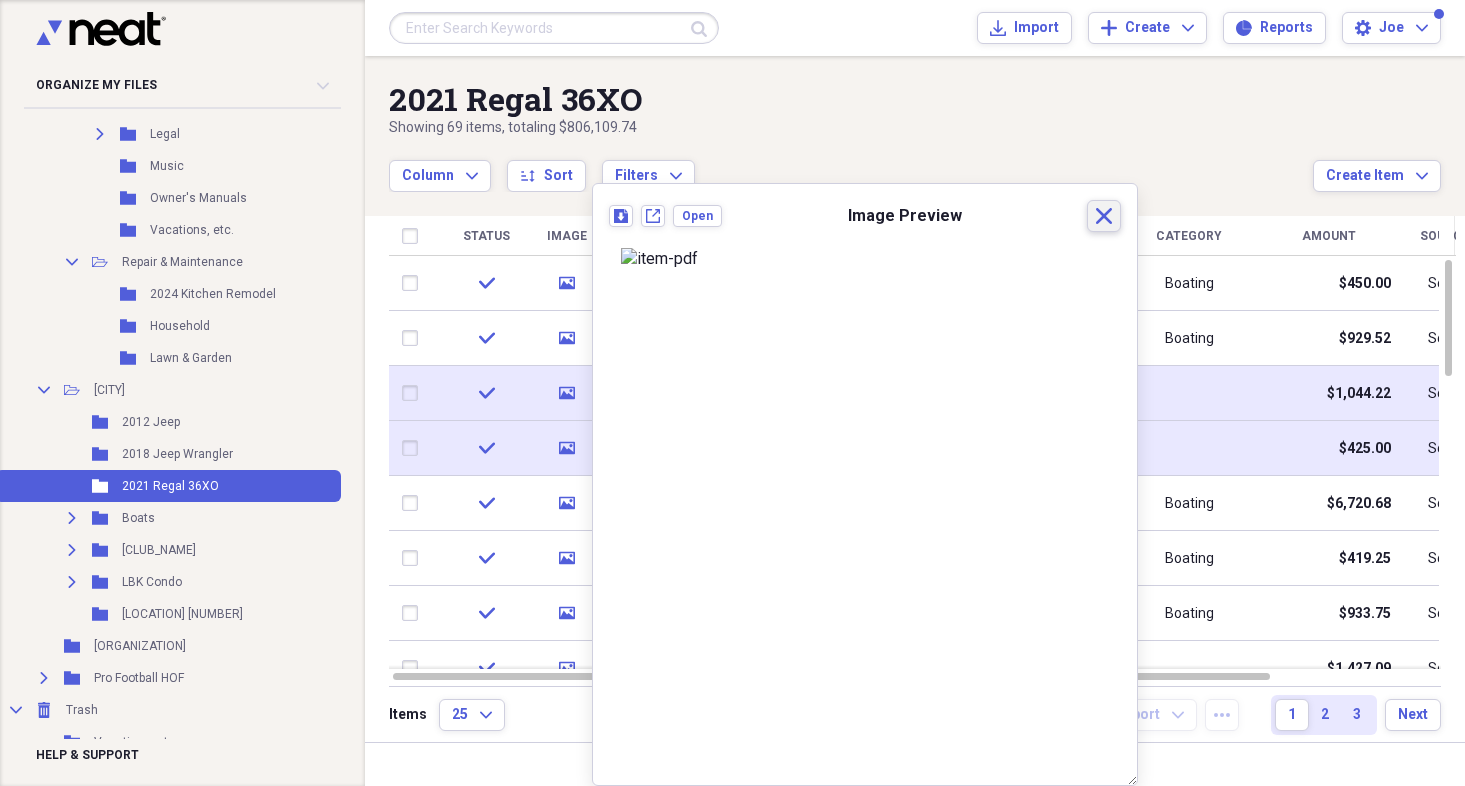click on "Close" at bounding box center (1104, 216) 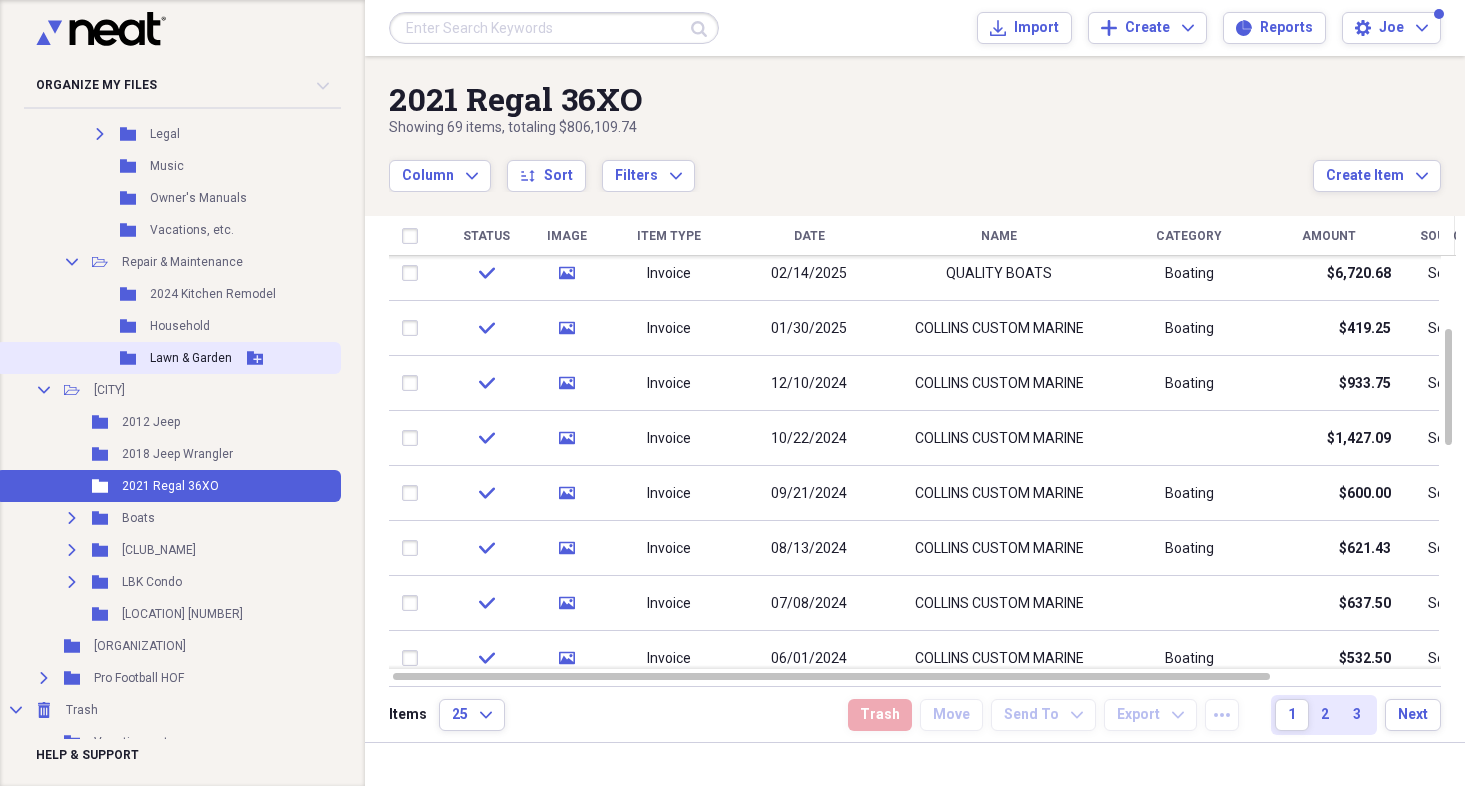 click on "Lawn & Garden" at bounding box center [191, 358] 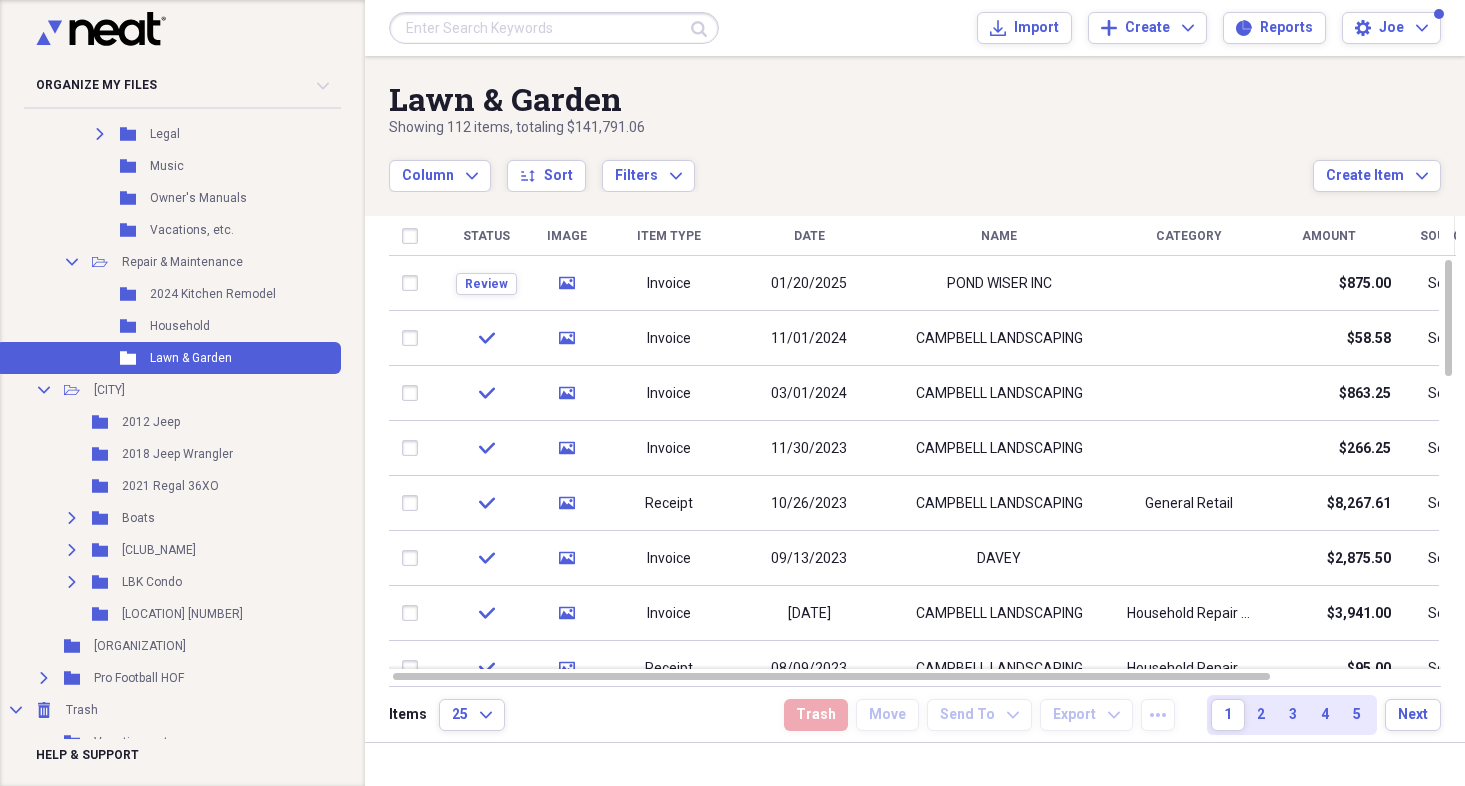 click at bounding box center [554, 28] 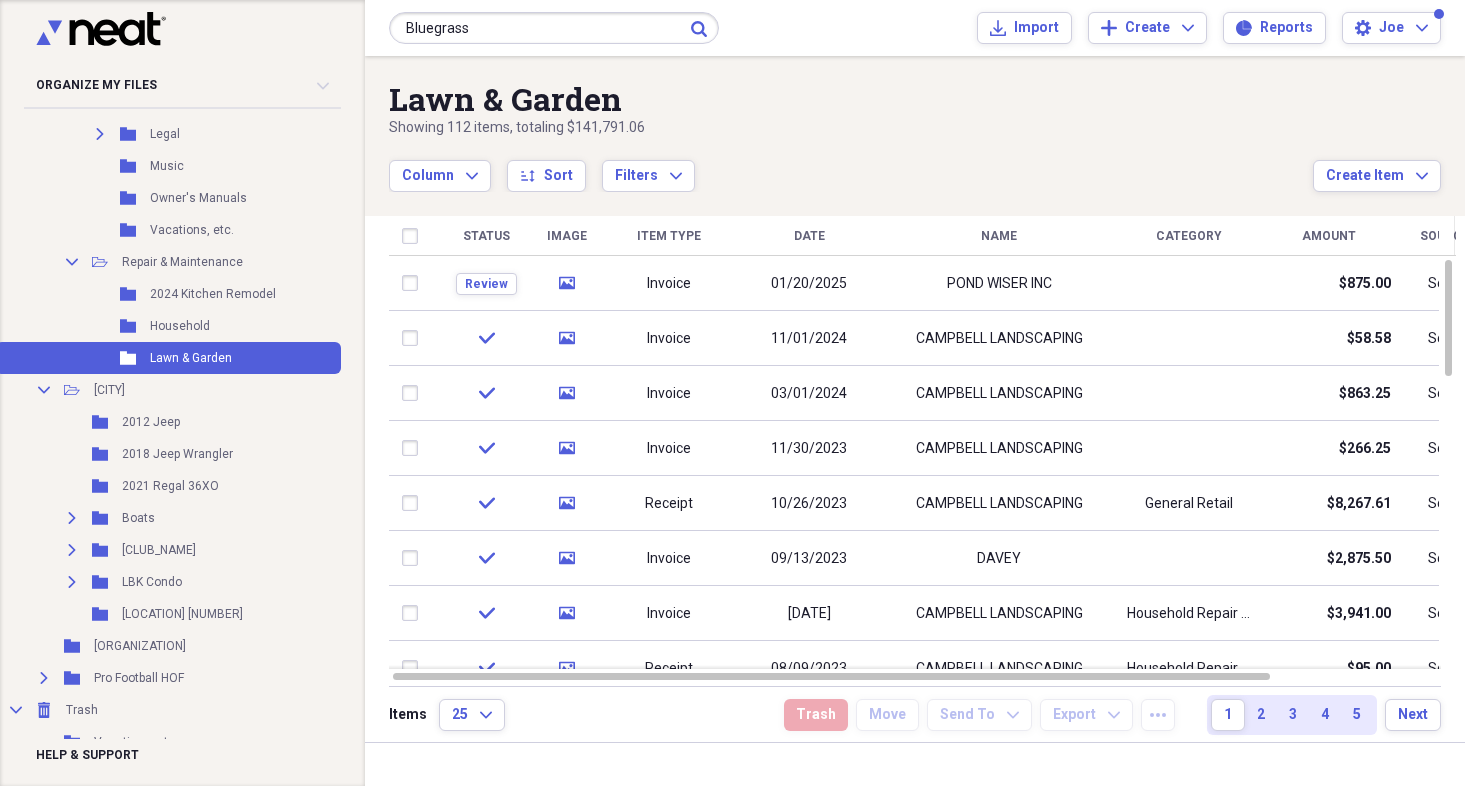 type on "Bluegrass" 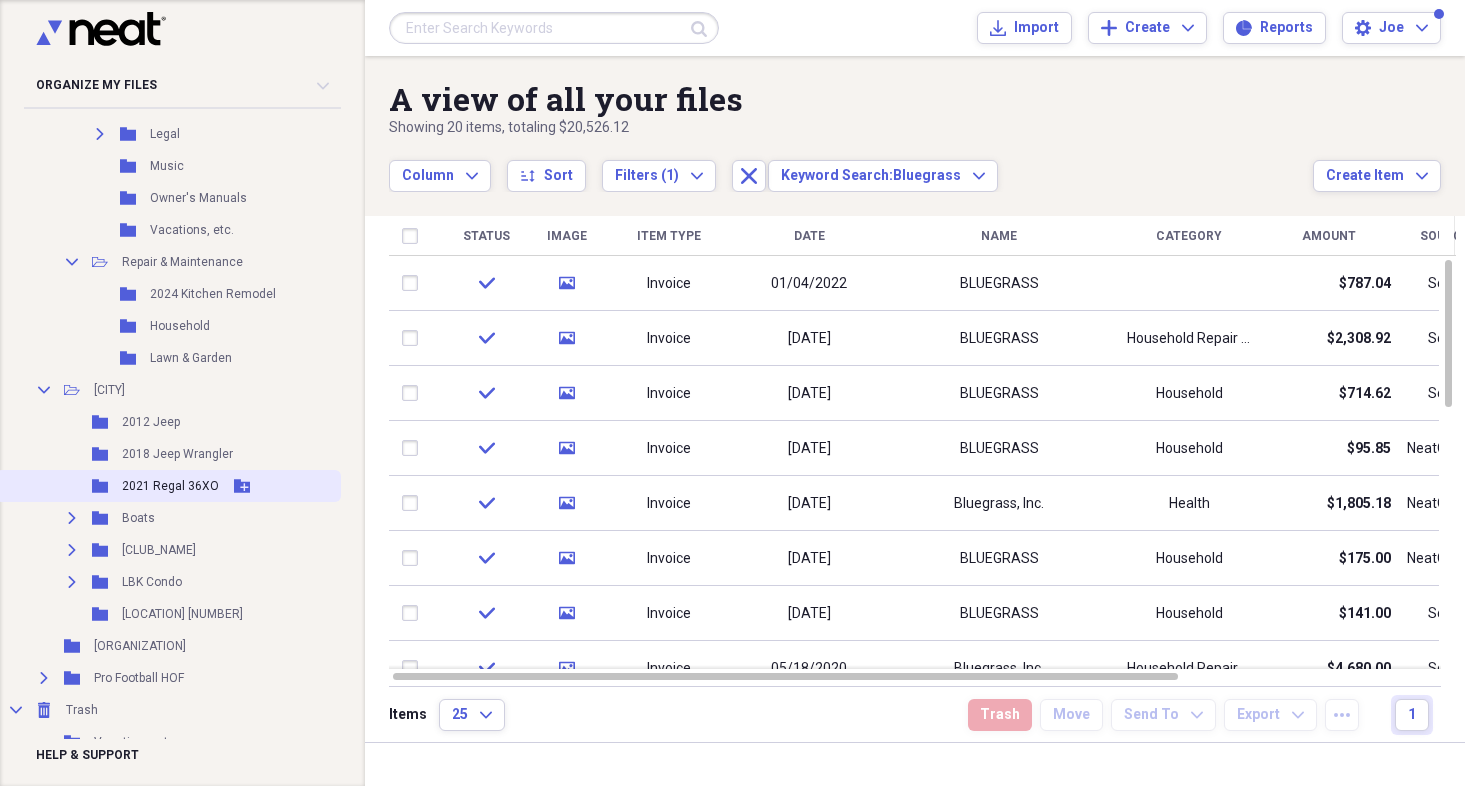 click on "2021 Regal 36XO" at bounding box center [170, 486] 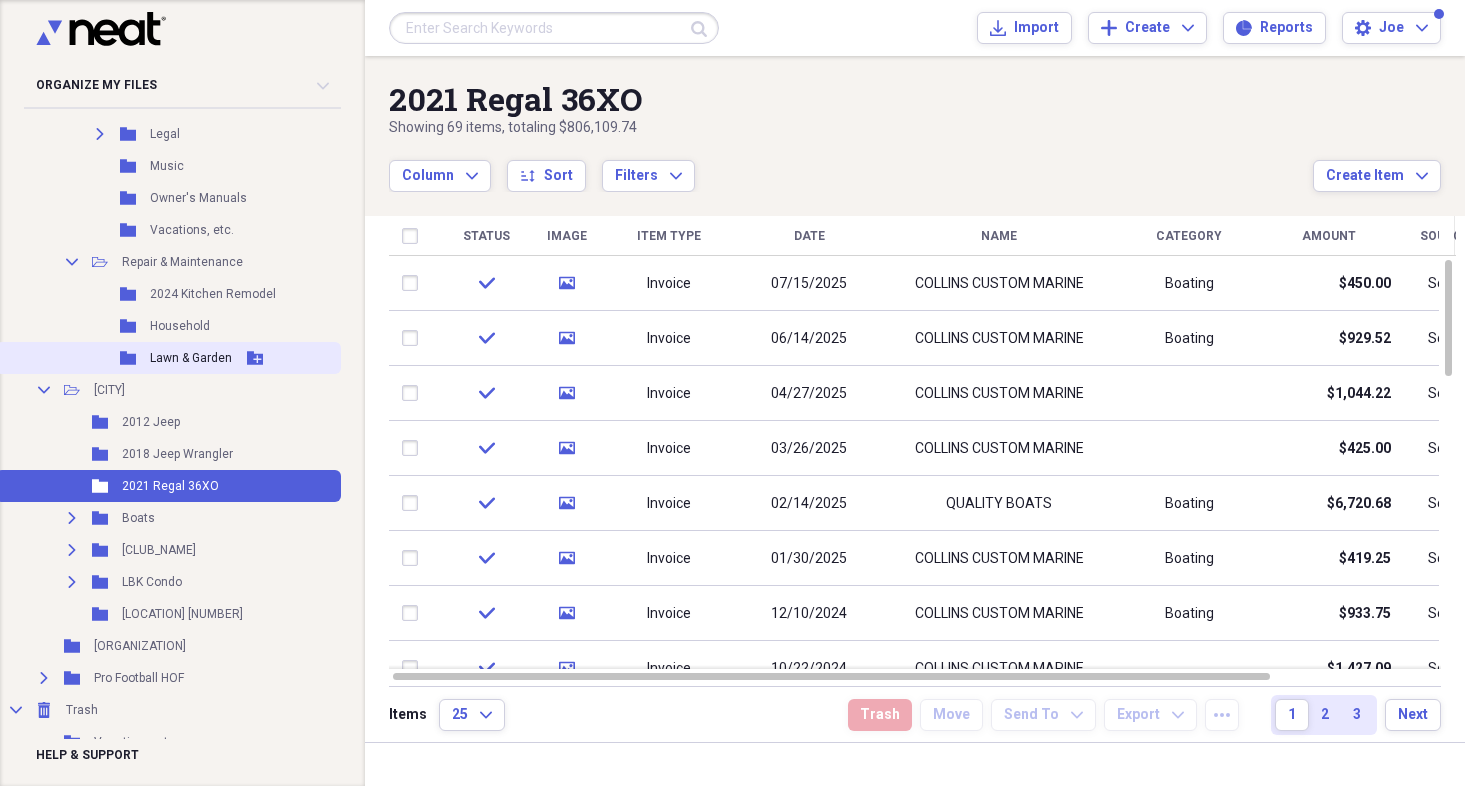 click on "Lawn & Garden" at bounding box center (191, 358) 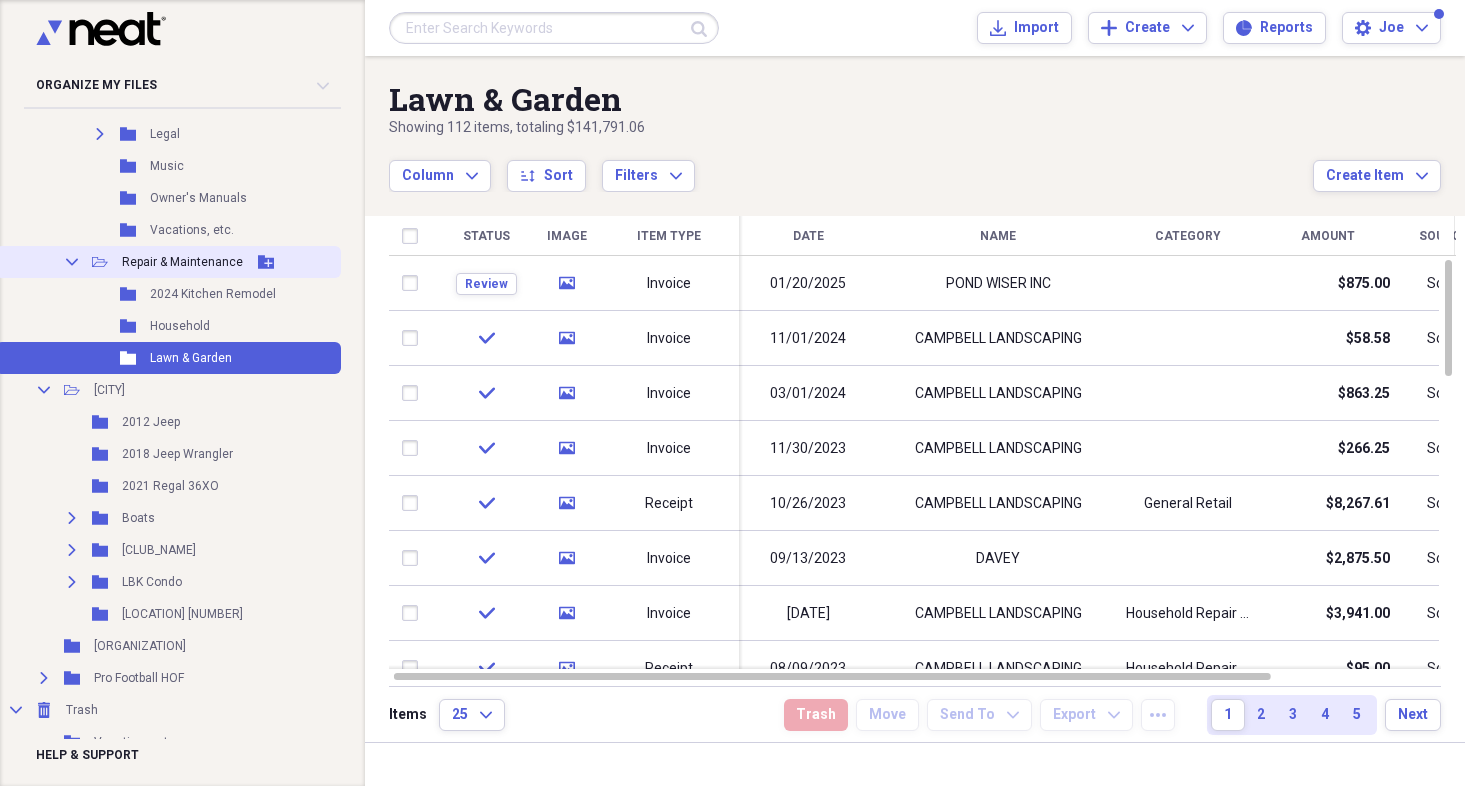 click on "Collapse Open Folder Repair & Maintenance Add Folder" at bounding box center (168, 262) 